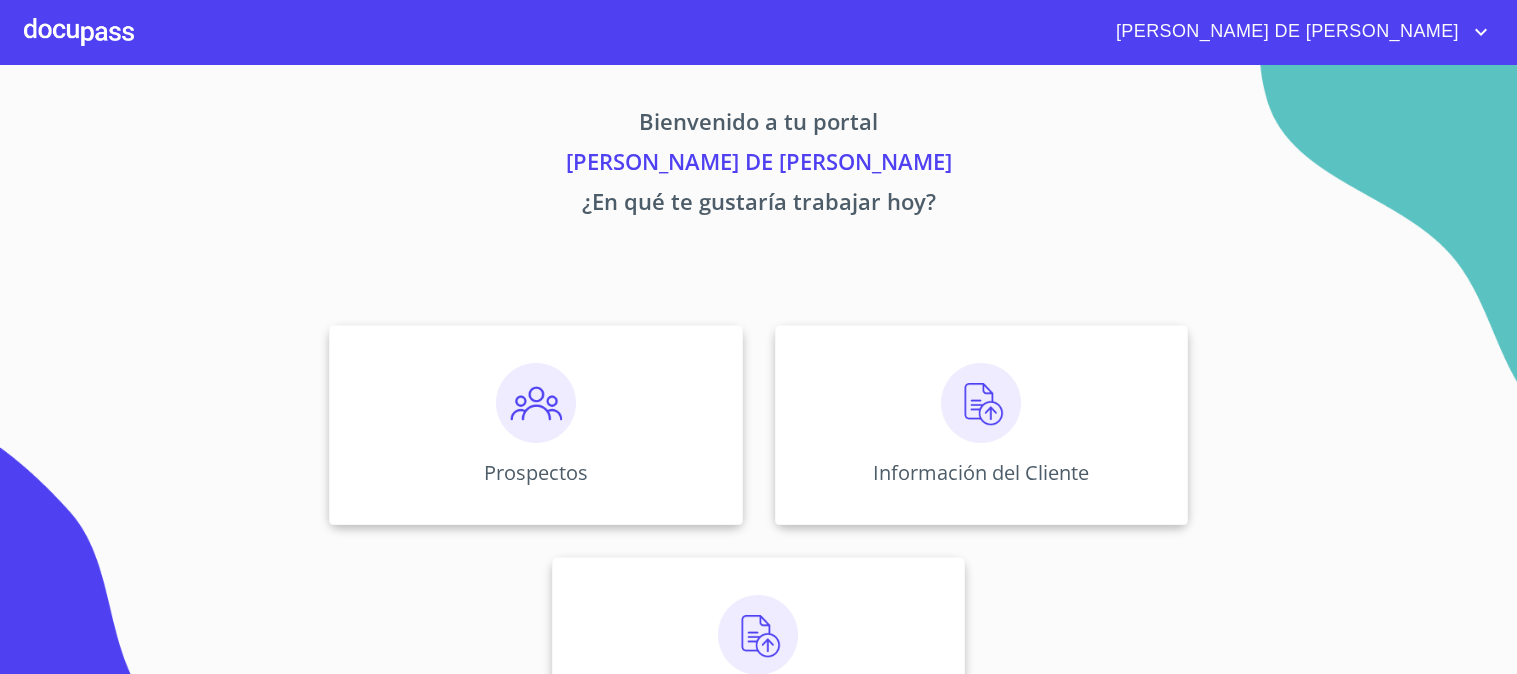 scroll, scrollTop: 0, scrollLeft: 0, axis: both 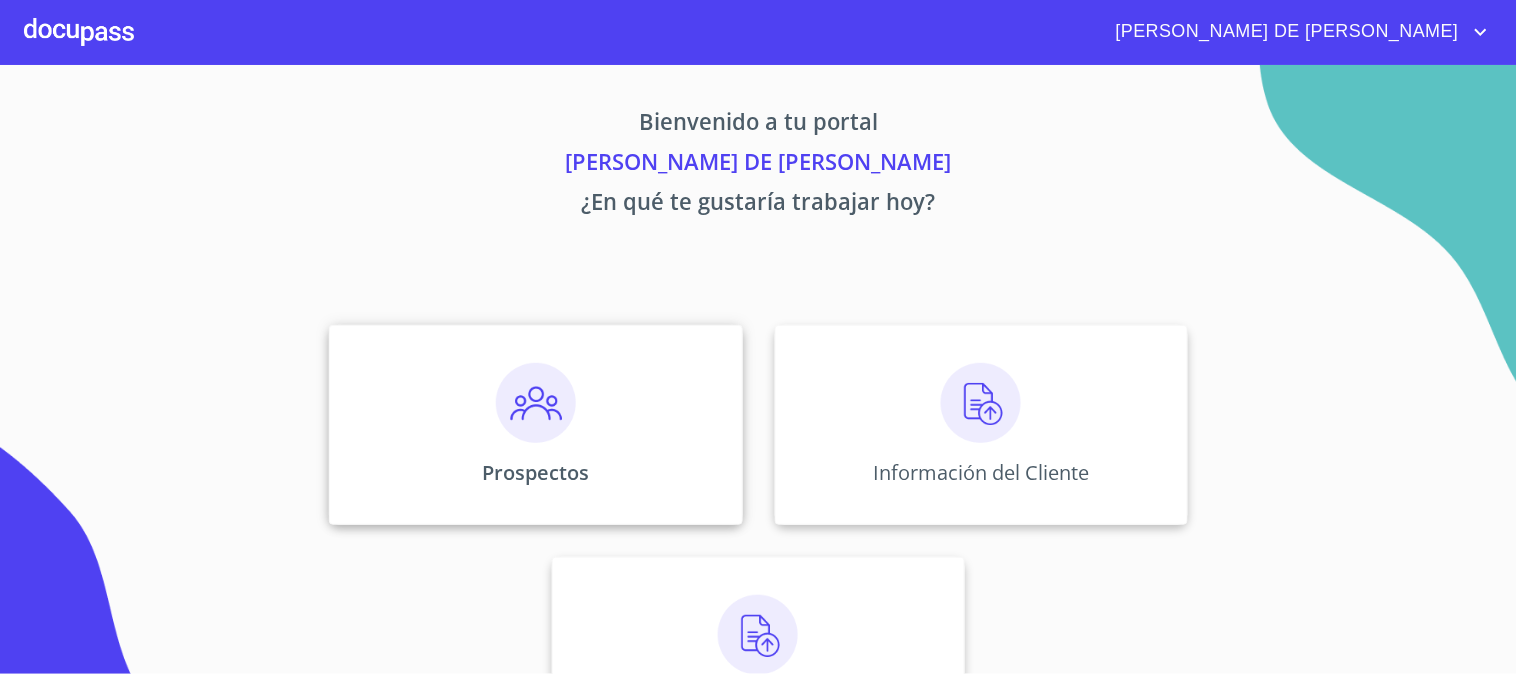 click at bounding box center [536, 403] 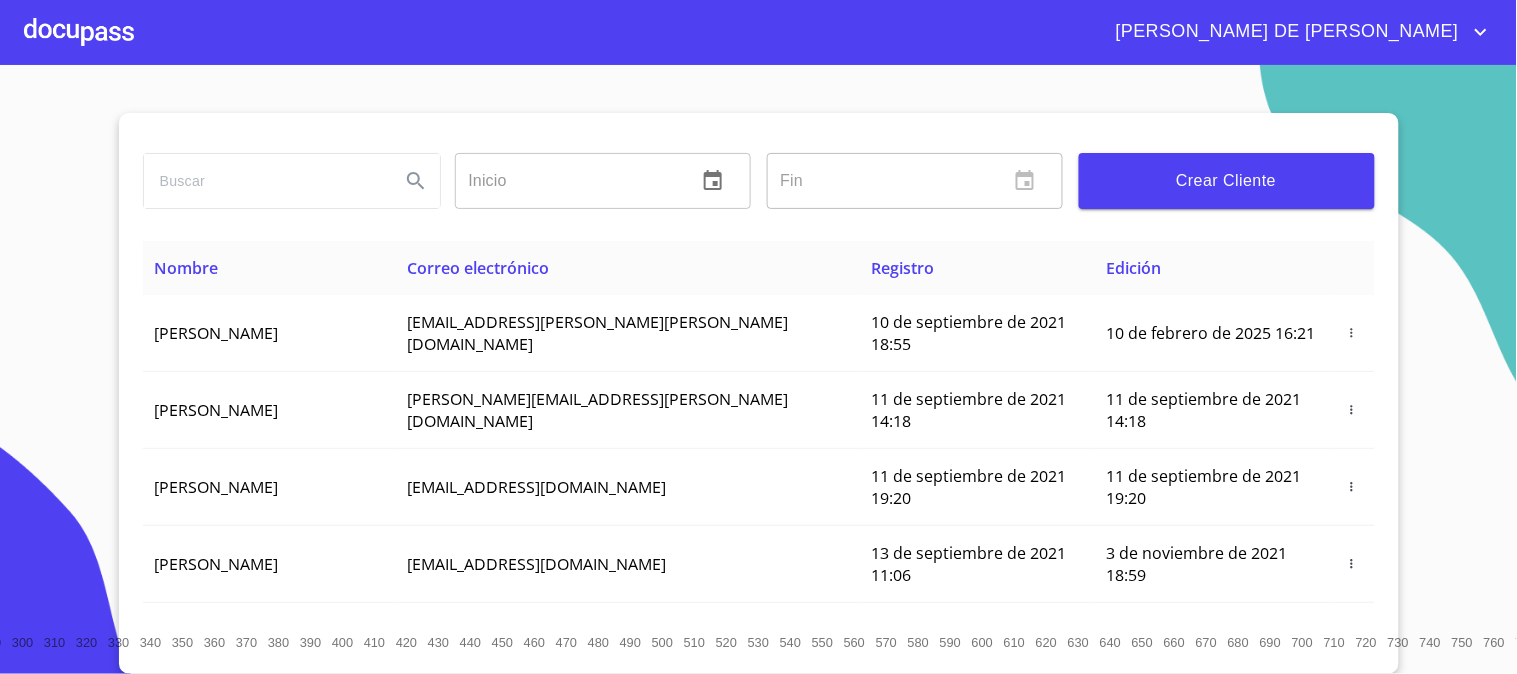 click on "Crear Cliente" at bounding box center (1227, 181) 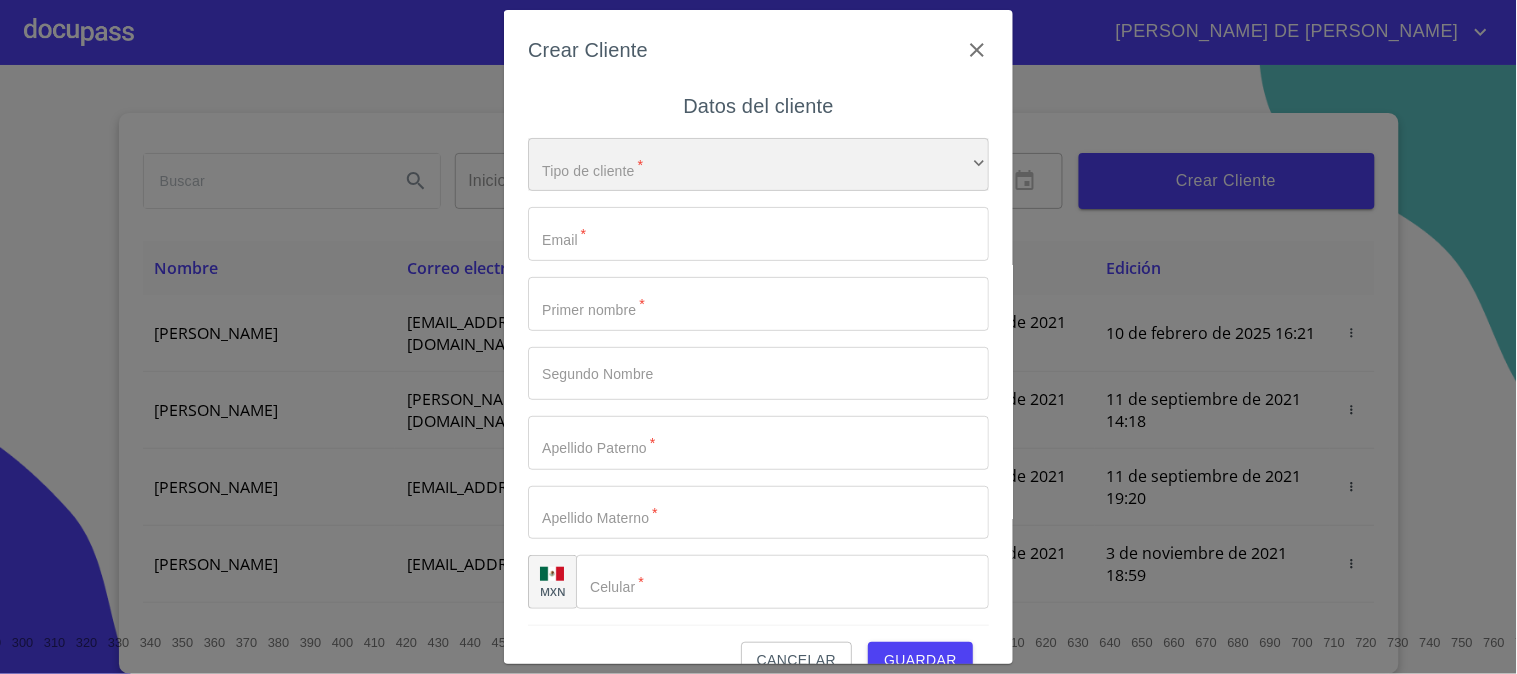 click on "​" at bounding box center (758, 165) 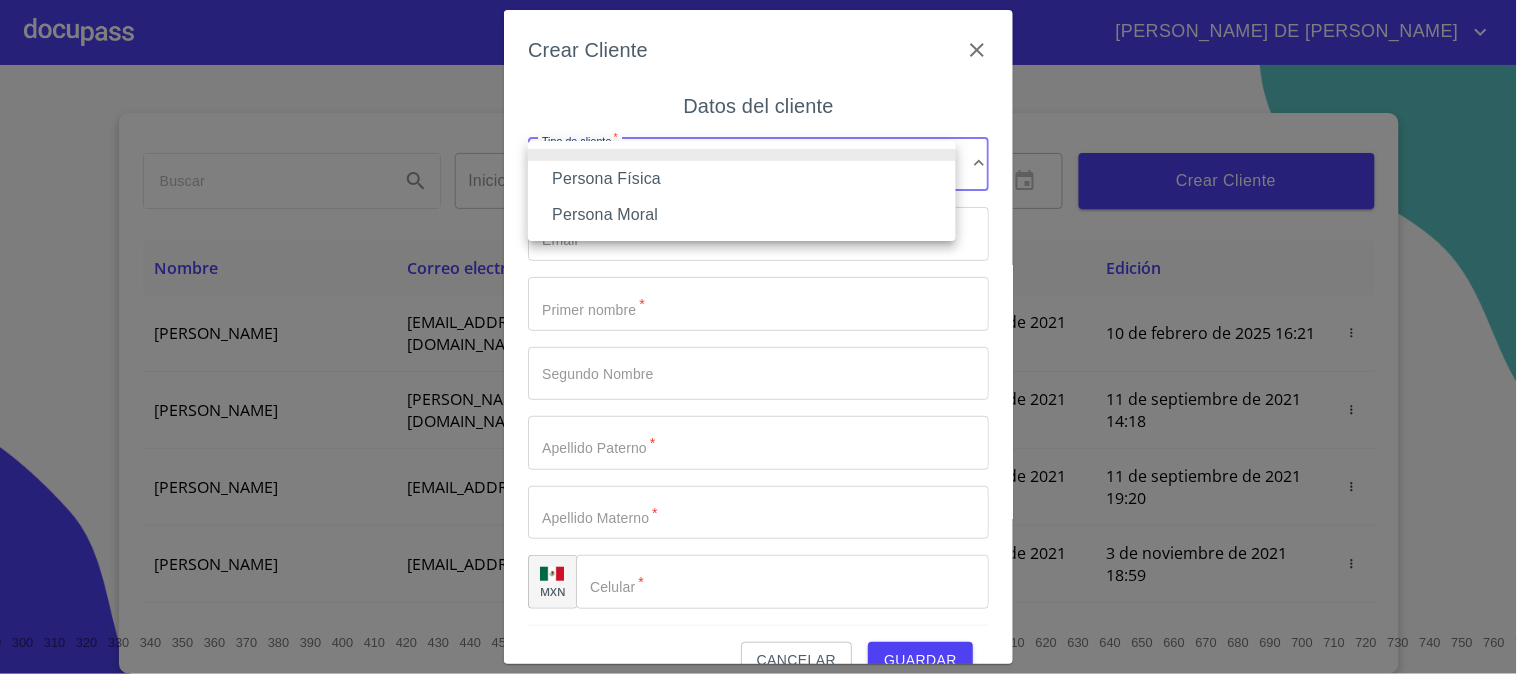 click on "Persona Física" at bounding box center (742, 179) 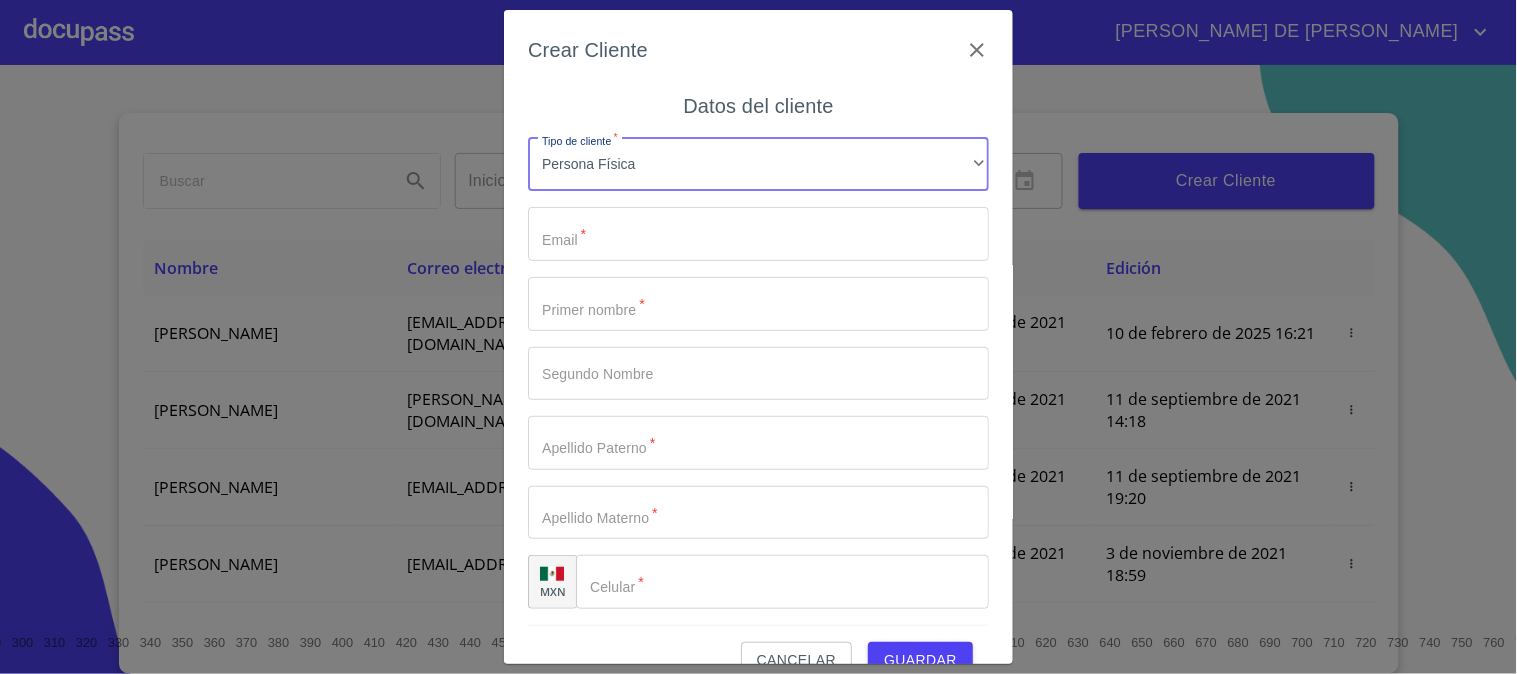 click on "Tipo de cliente   *" at bounding box center (758, 234) 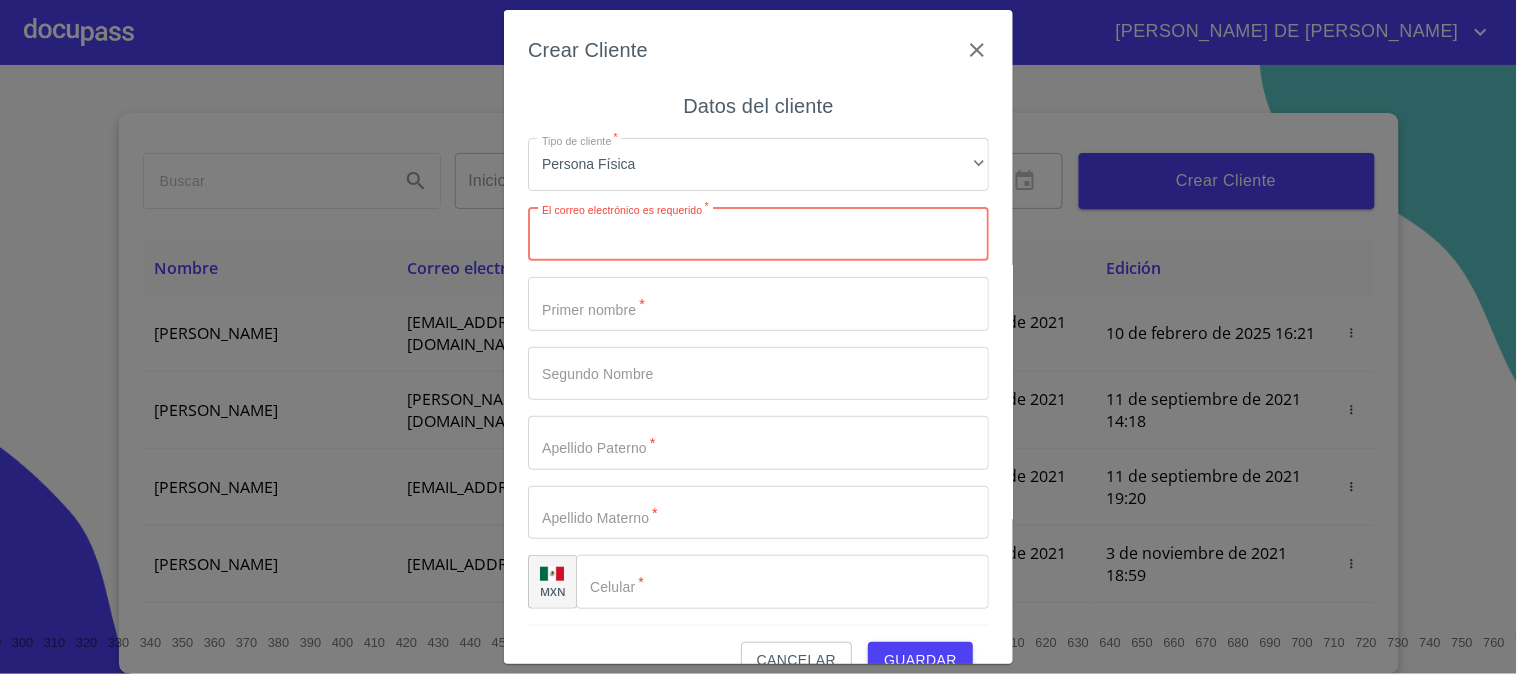 paste on "[EMAIL_ADDRESS][DOMAIN_NAME]" 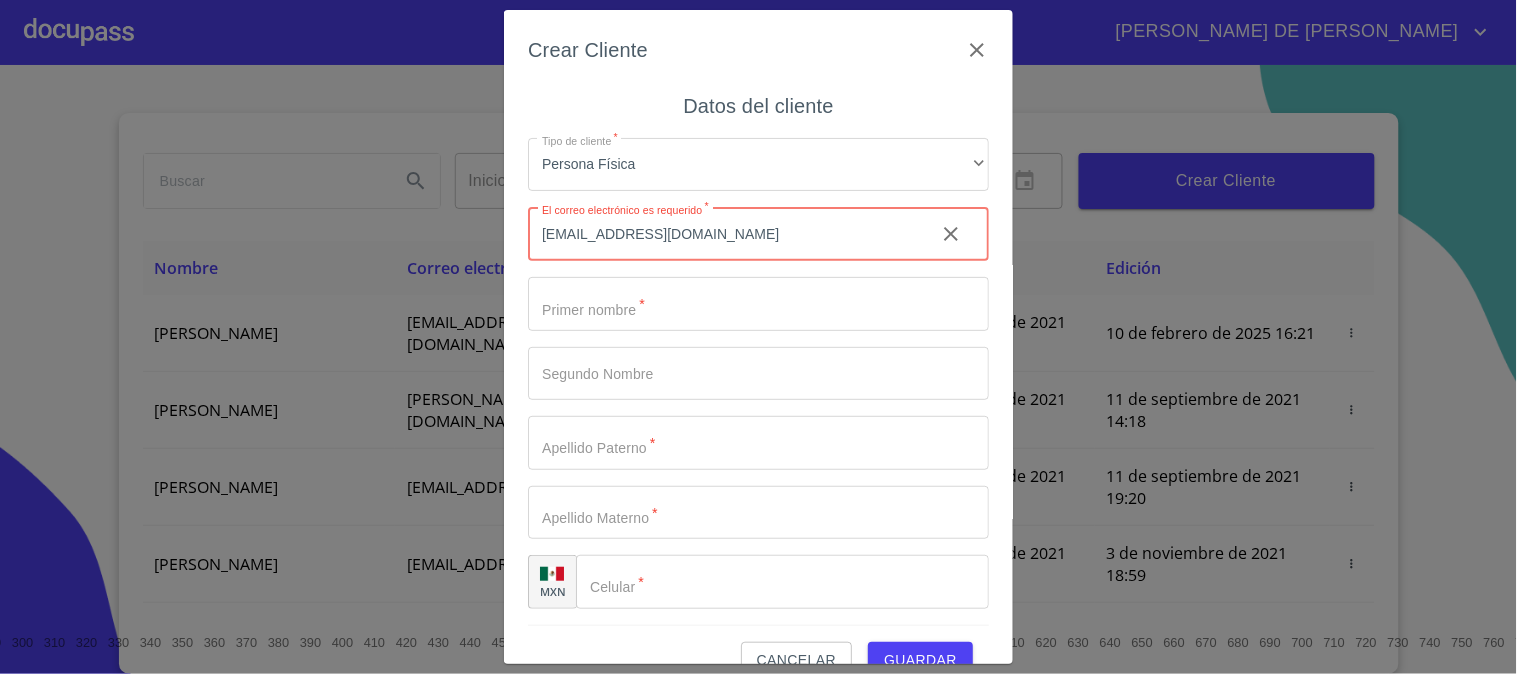 type on "[EMAIL_ADDRESS][DOMAIN_NAME]" 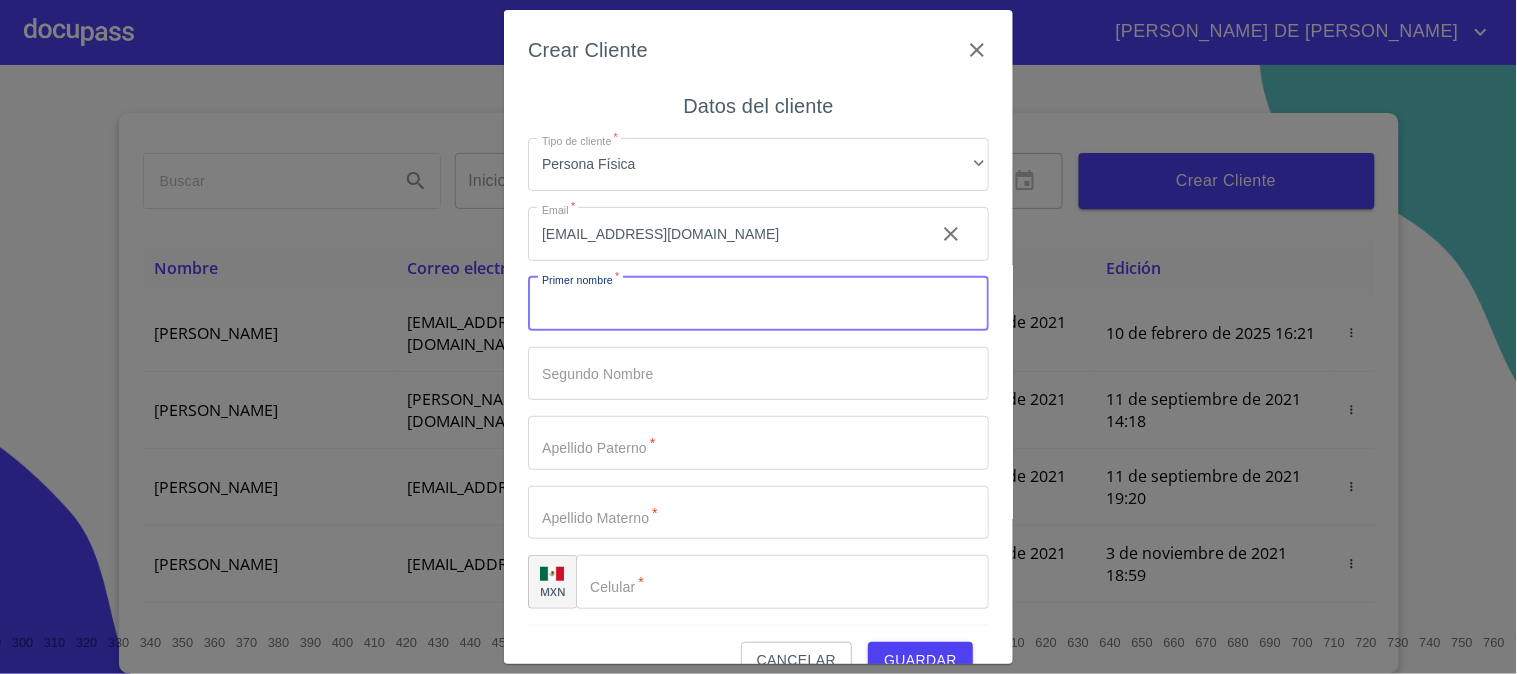click on "Tipo de cliente   *" at bounding box center (758, 304) 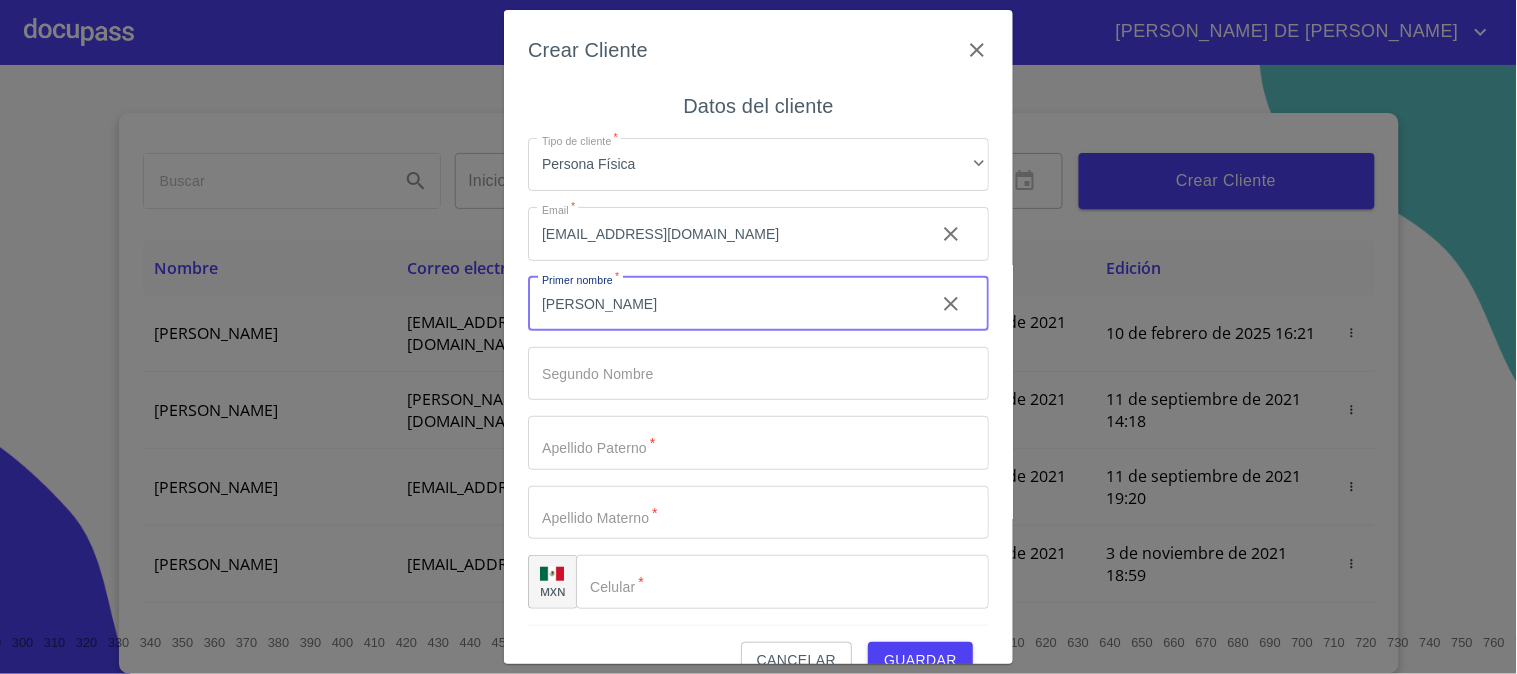 type on "[PERSON_NAME]" 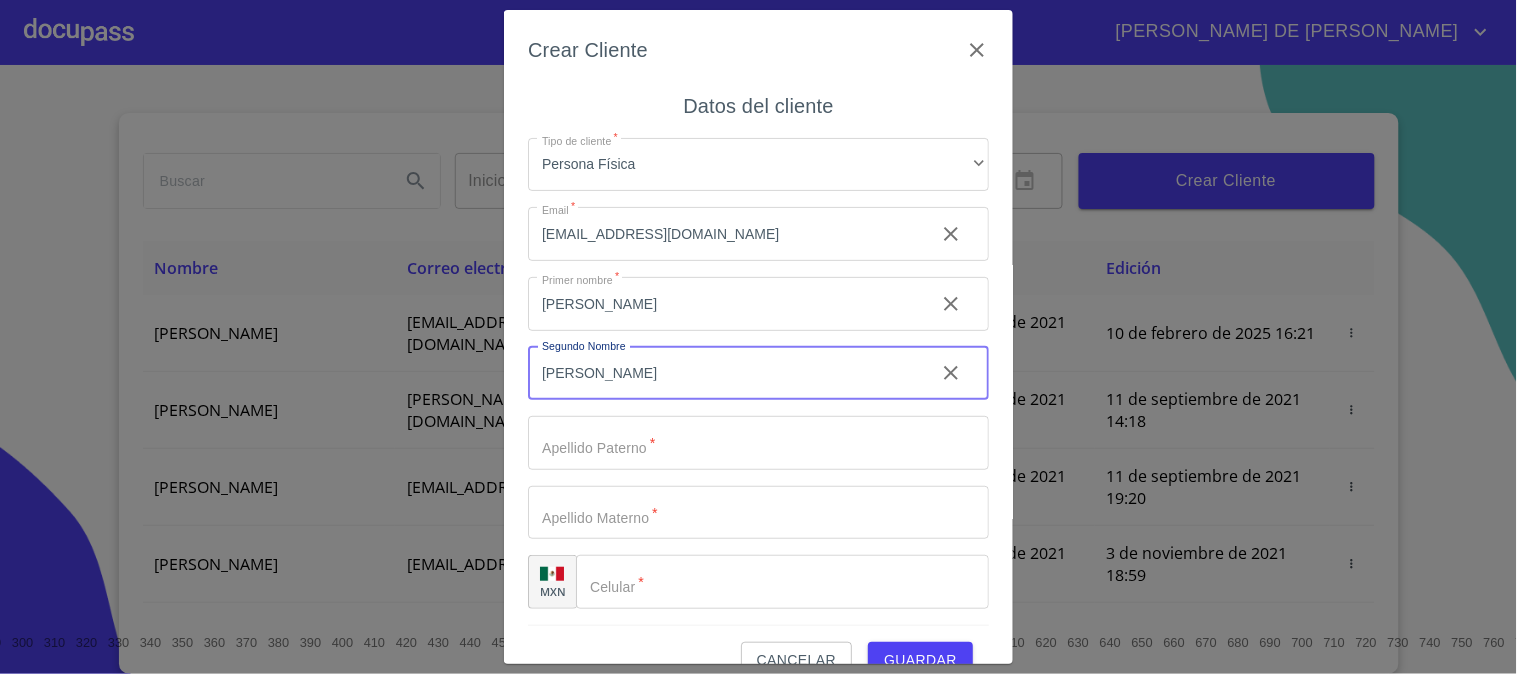 type on "[PERSON_NAME]" 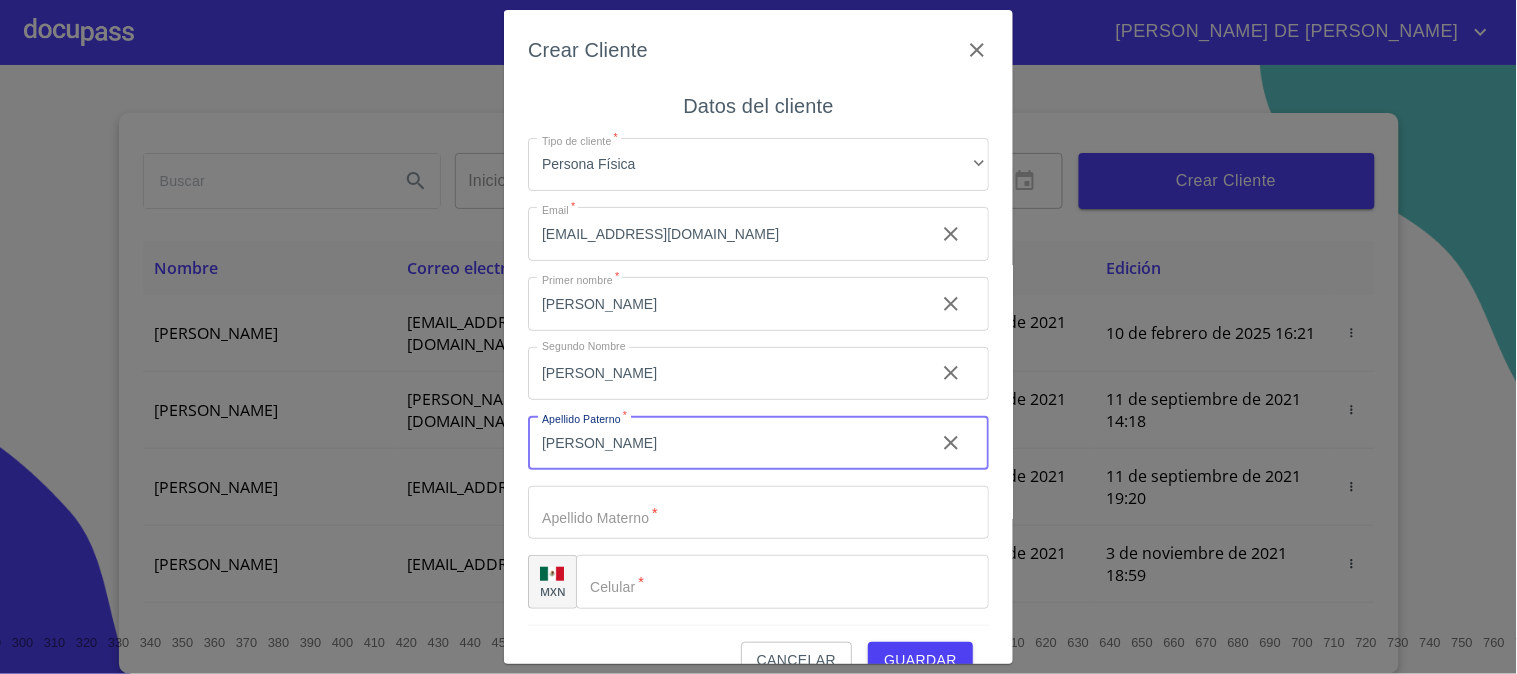 type on "[PERSON_NAME]" 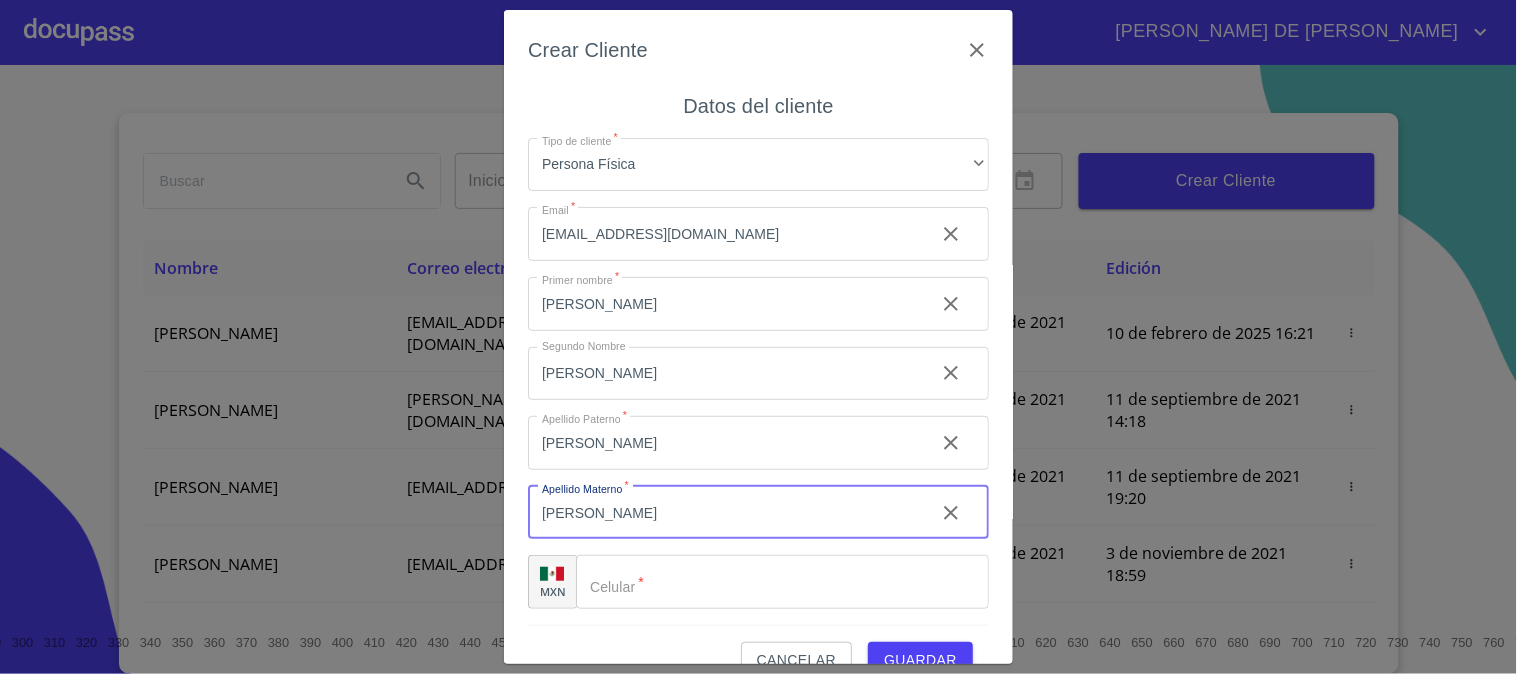 type on "[PERSON_NAME]" 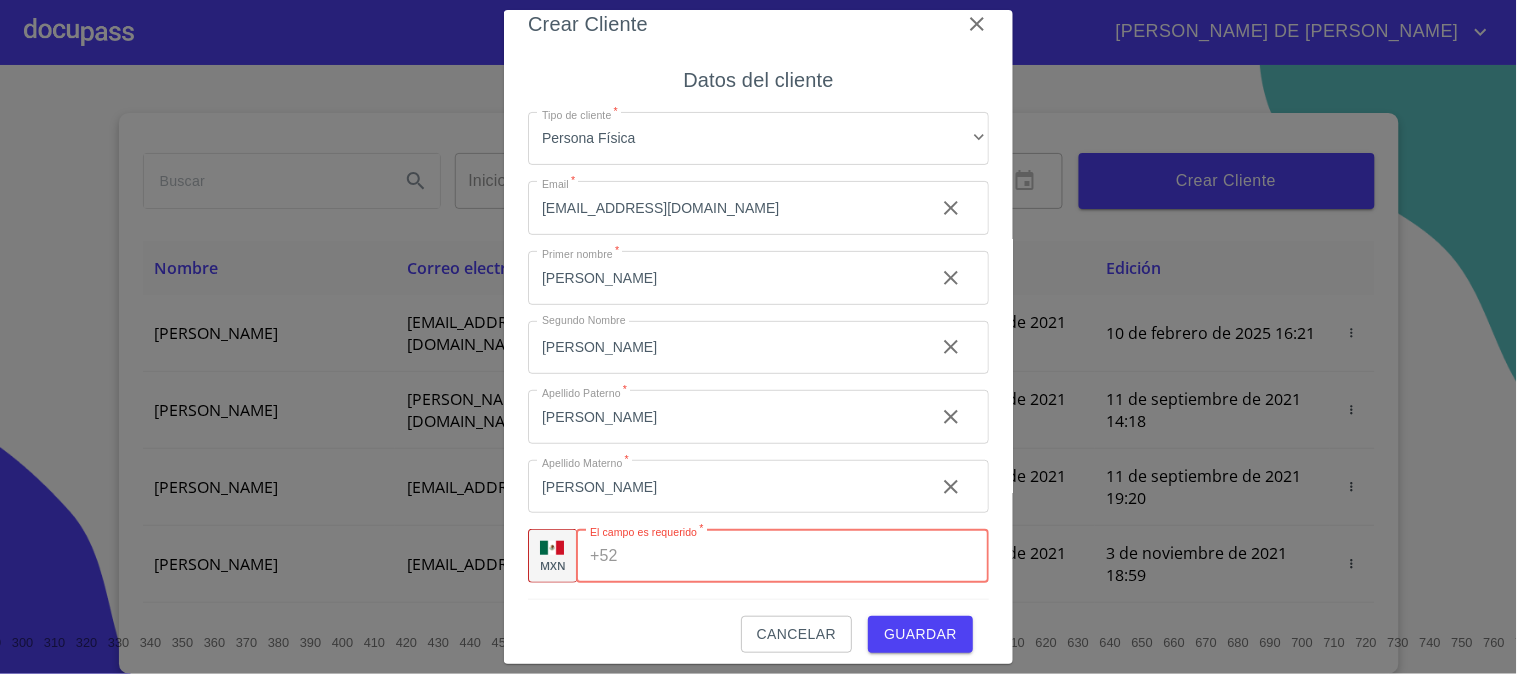 scroll, scrollTop: 38, scrollLeft: 0, axis: vertical 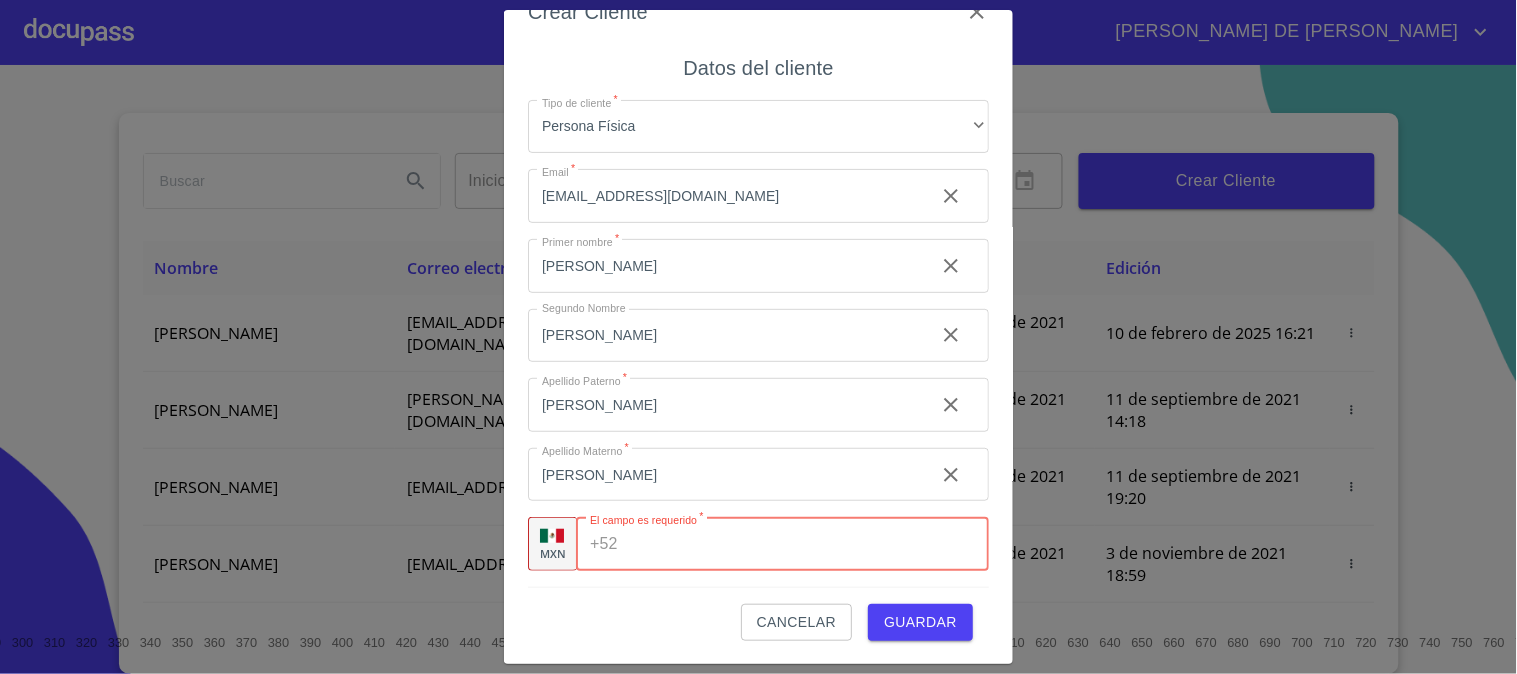click on "Tipo de cliente   *" at bounding box center (807, 544) 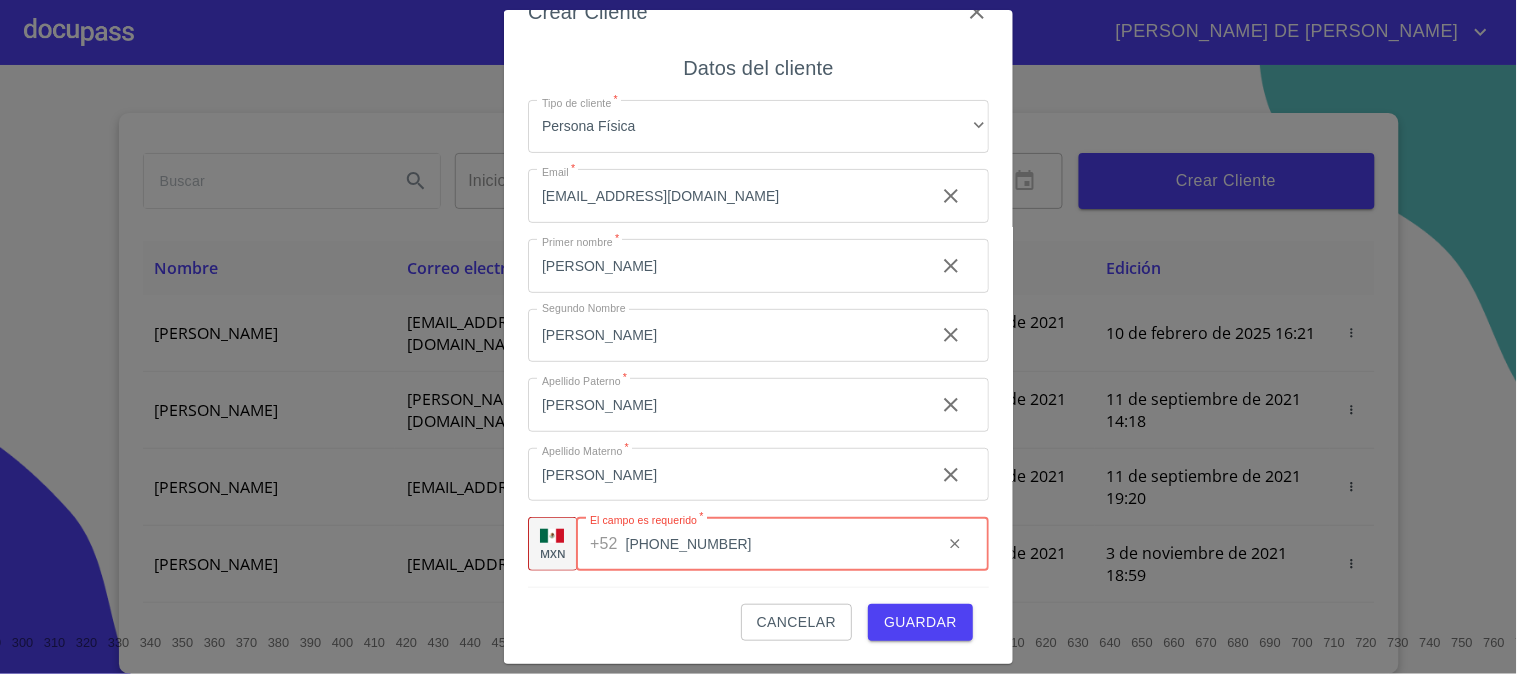 type on "[PHONE_NUMBER]" 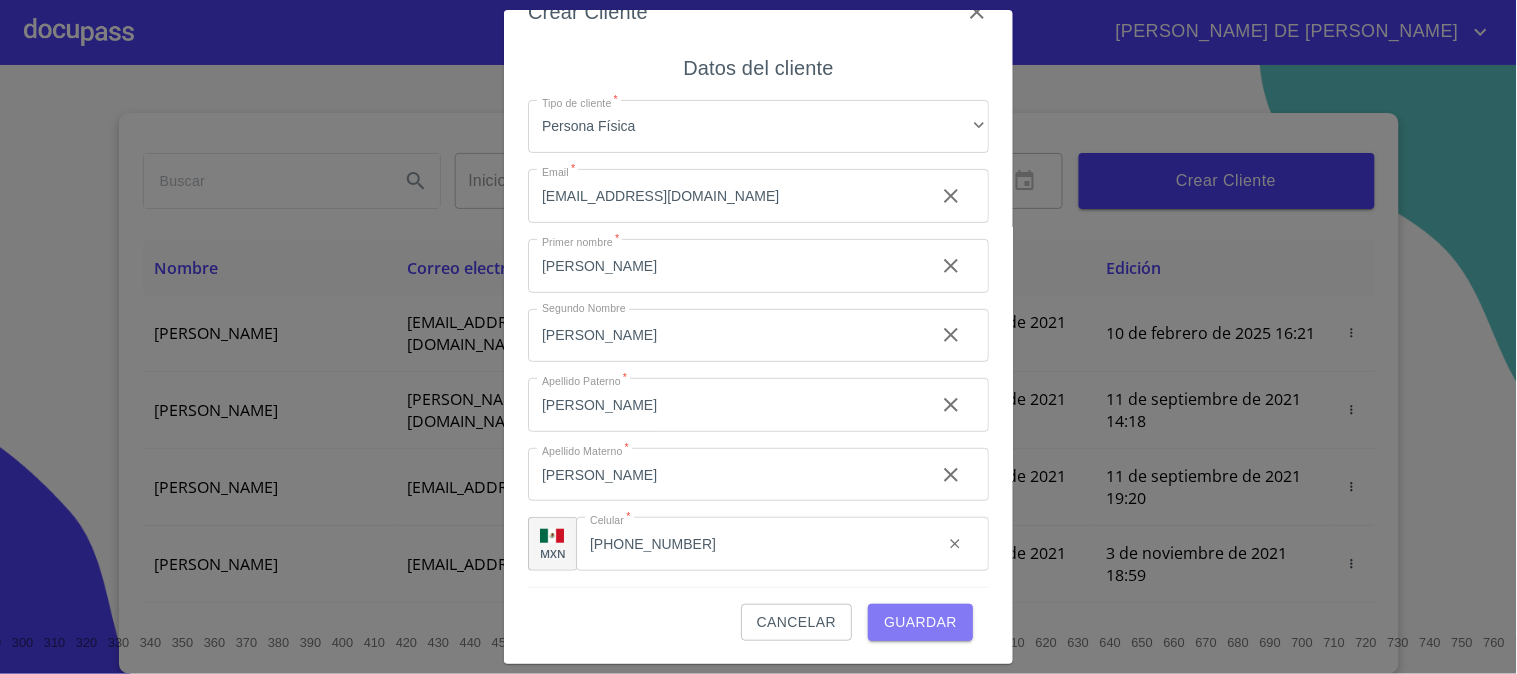 click on "Guardar" at bounding box center [920, 622] 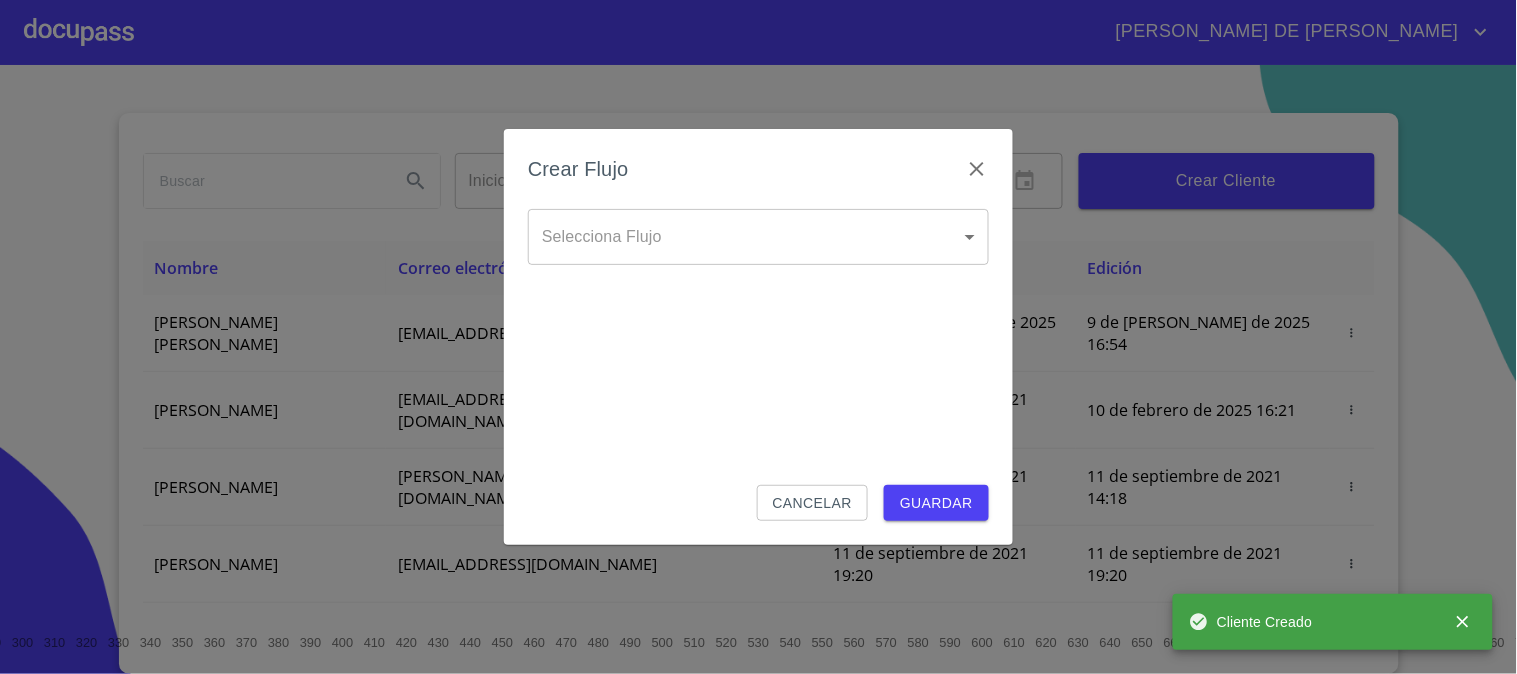 click on "[PERSON_NAME] DE [PERSON_NAME] Inicio ​ Fin ​ Crear Cliente Nombre   Correo electrónico   Registro   Edición     [PERSON_NAME] [PERSON_NAME] [EMAIL_ADDRESS][DOMAIN_NAME] 9 de [PERSON_NAME] de 2025 16:54 9 de [PERSON_NAME] de 2025 16:54 [PERSON_NAME] GROVER [EMAIL_ADDRESS][PERSON_NAME][PERSON_NAME][DOMAIN_NAME] 10 de septiembre de 2021 18:55 10 de febrero de 2025 16:21 [PERSON_NAME] CELIS  [EMAIL_ADDRESS][PERSON_NAME][DOMAIN_NAME] 11 de septiembre de 2021 14:18 11 de septiembre de 2021 14:18 [PERSON_NAME] [PERSON_NAME][EMAIL_ADDRESS][DOMAIN_NAME] 11 de septiembre de 2021 19:20 11 de septiembre de 2021 19:20 [PERSON_NAME] [EMAIL_ADDRESS][DOMAIN_NAME] 13 de septiembre de 2021 11:06 3 de noviembre de 2021 18:59 [PERSON_NAME] [EMAIL_ADDRESS][DOMAIN_NAME] 14 de septiembre de 2021 12:26 14 de septiembre de 2021 12:26 [PERSON_NAME] [EMAIL_ADDRESS][DOMAIN_NAME] 14 de septiembre de 2021 16:35 14 de septiembre de 2021 16:35 [PERSON_NAME] [EMAIL_ADDRESS][DOMAIN_NAME] 14 de septiembre de 2021 18:24 14 de septiembre de 2021 18:24 [PERSON_NAME]  [EMAIL_ADDRESS][DOMAIN_NAME] 15 de septiembre de 2021 13:18 [PERSON_NAME] [PERSON_NAME]" at bounding box center (758, 337) 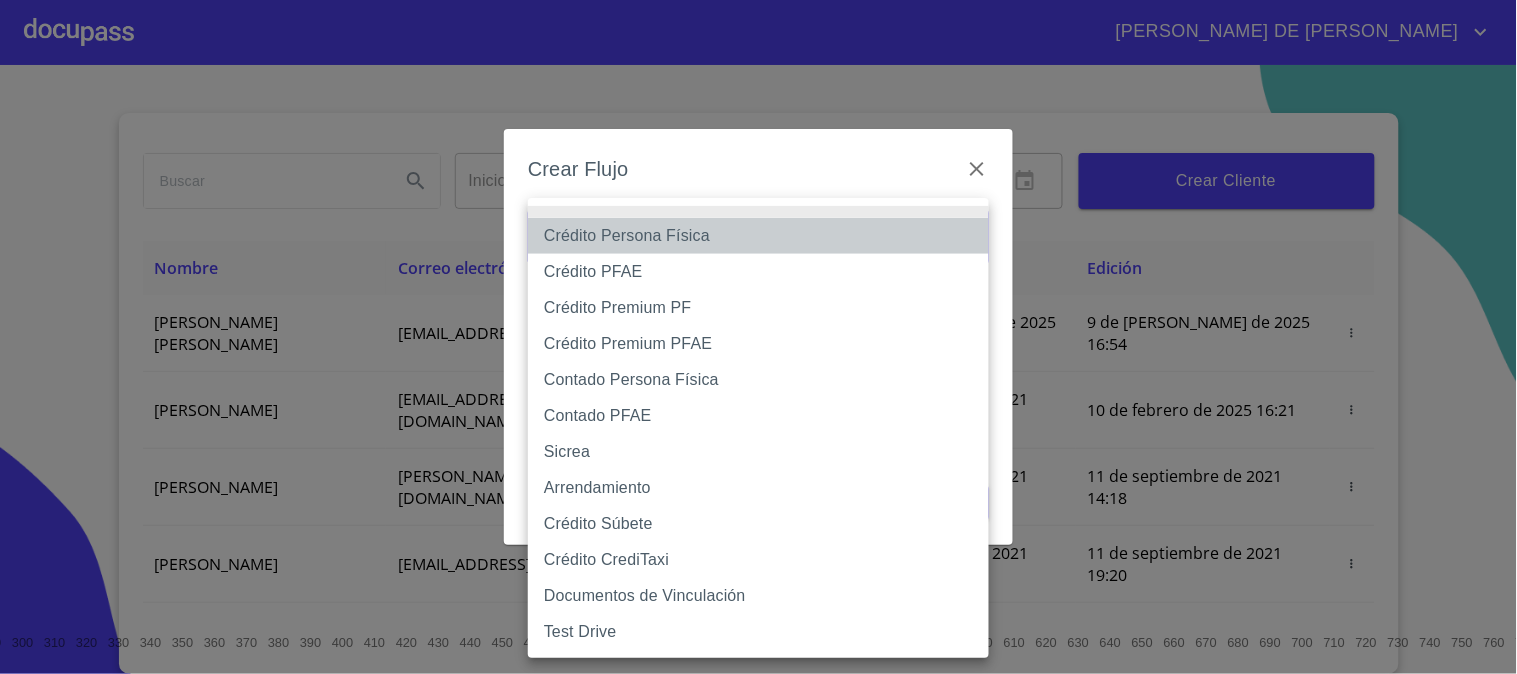 click on "Crédito Persona Física" at bounding box center [758, 236] 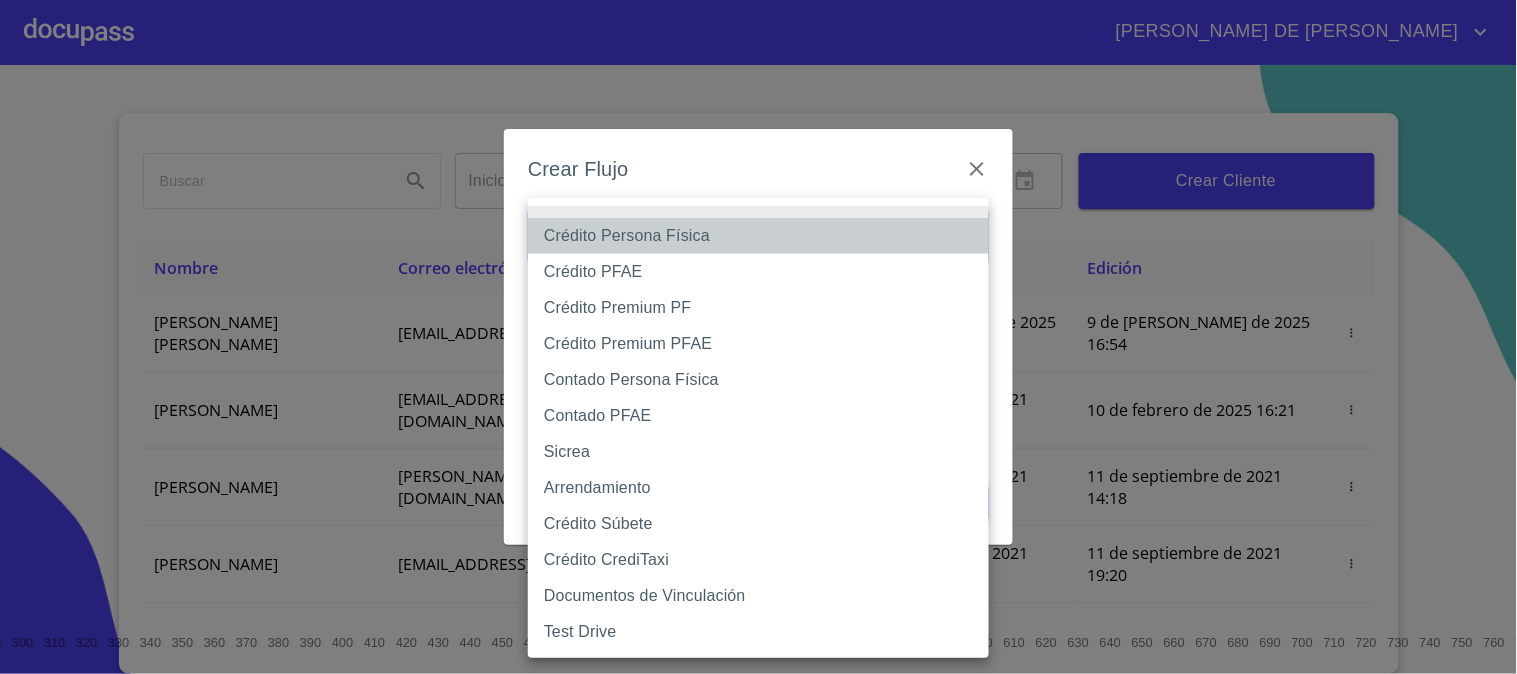 type on "6009fb3c7d1714eb8809aa97" 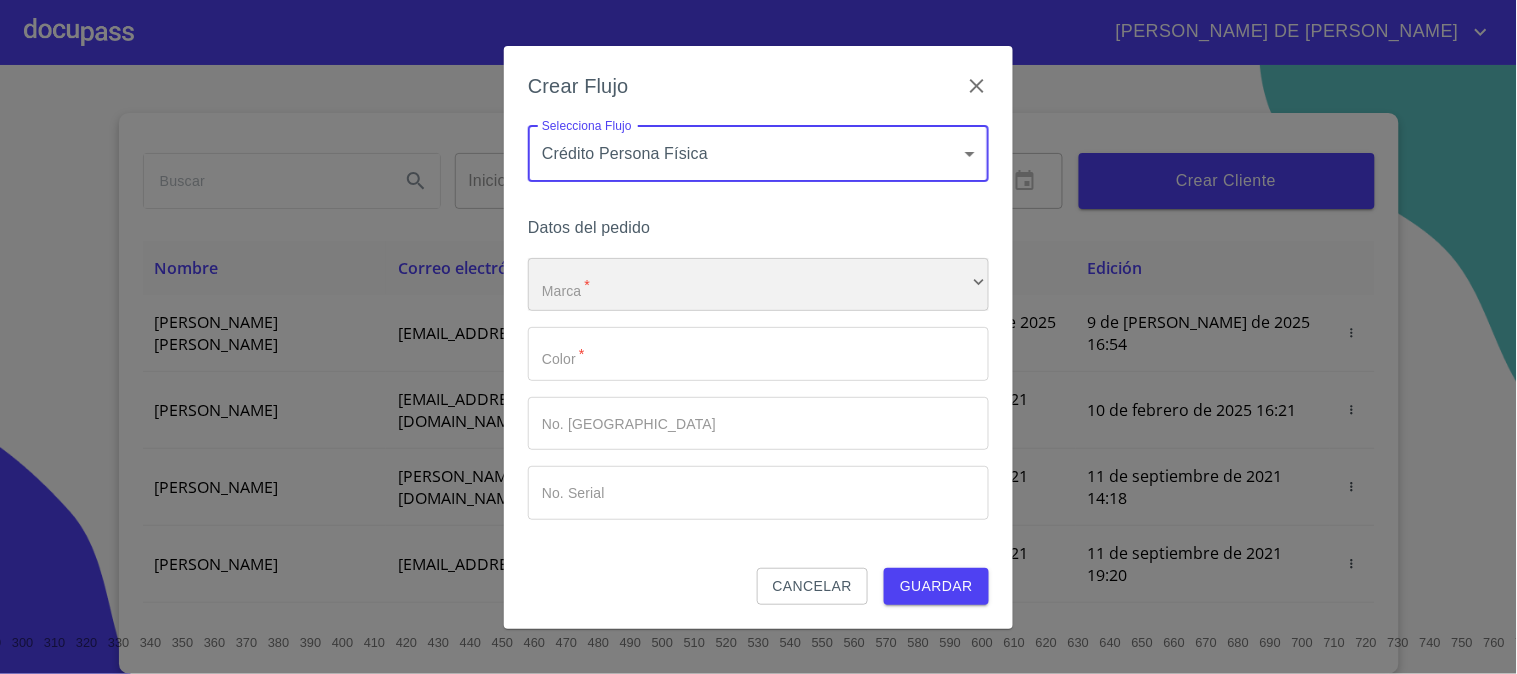 click on "​" at bounding box center (758, 285) 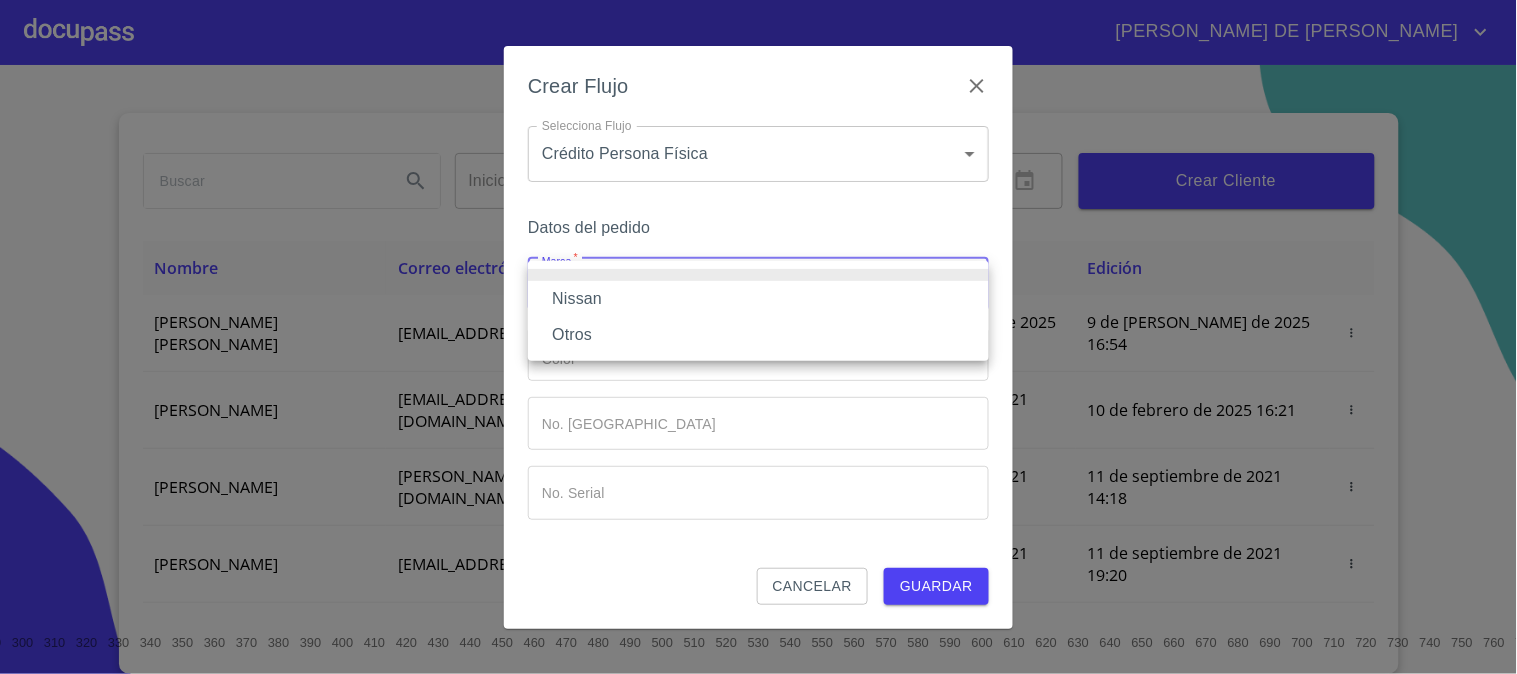 click on "Nissan" at bounding box center [758, 299] 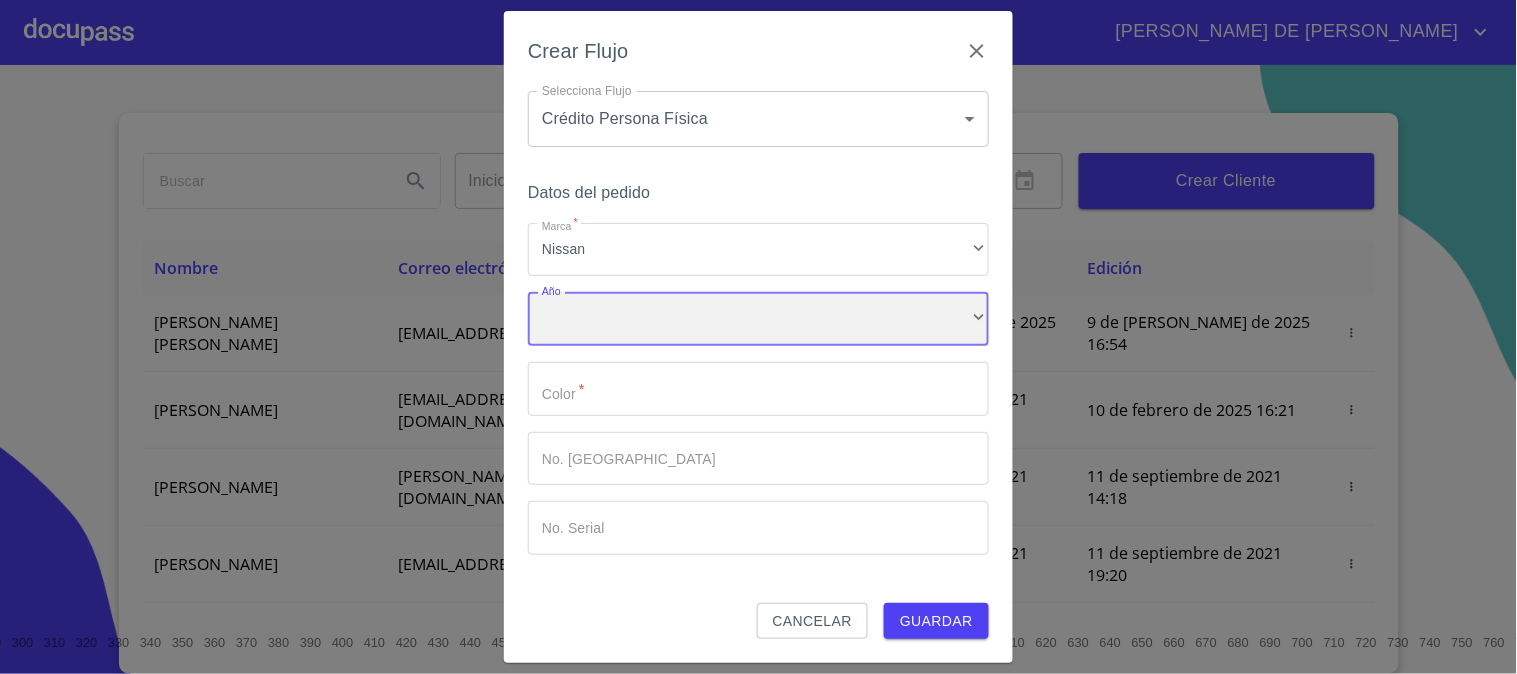 click on "​" at bounding box center (758, 319) 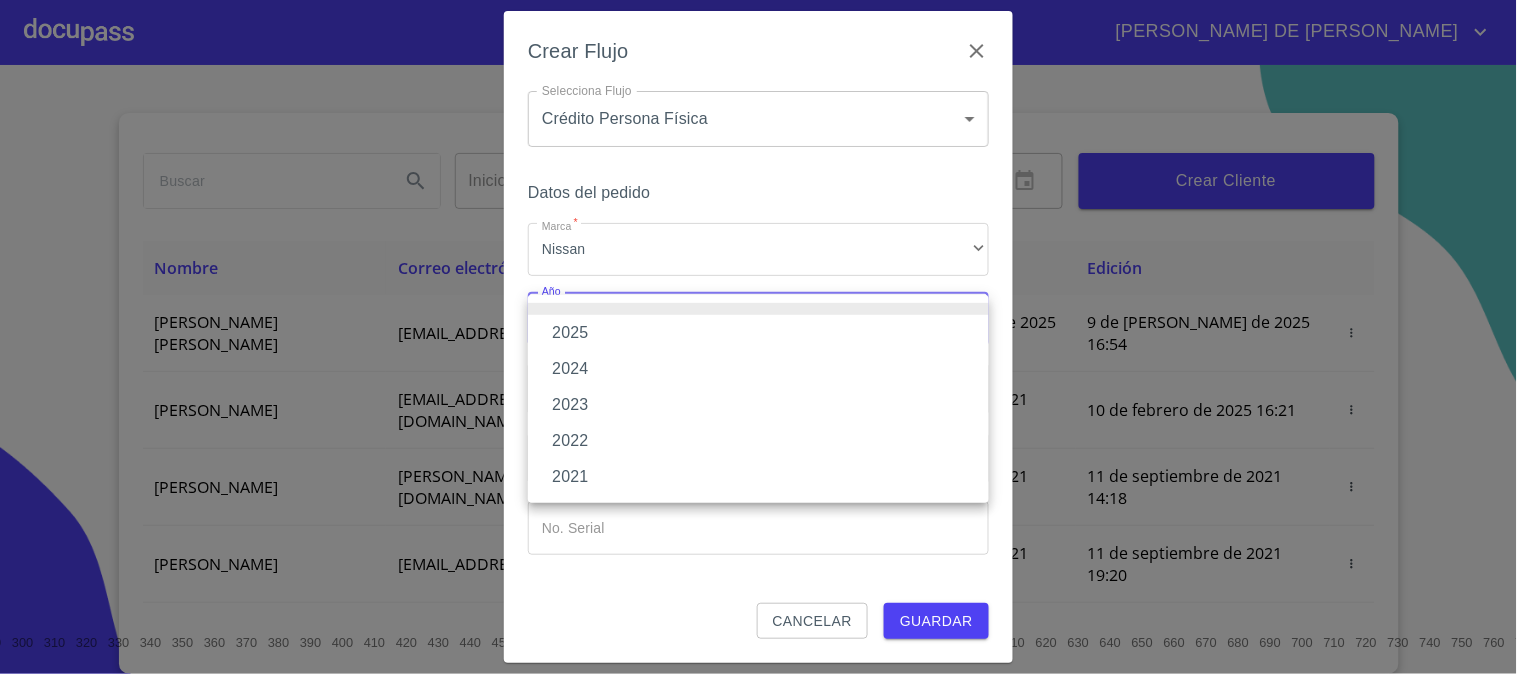 click on "2025" at bounding box center (758, 333) 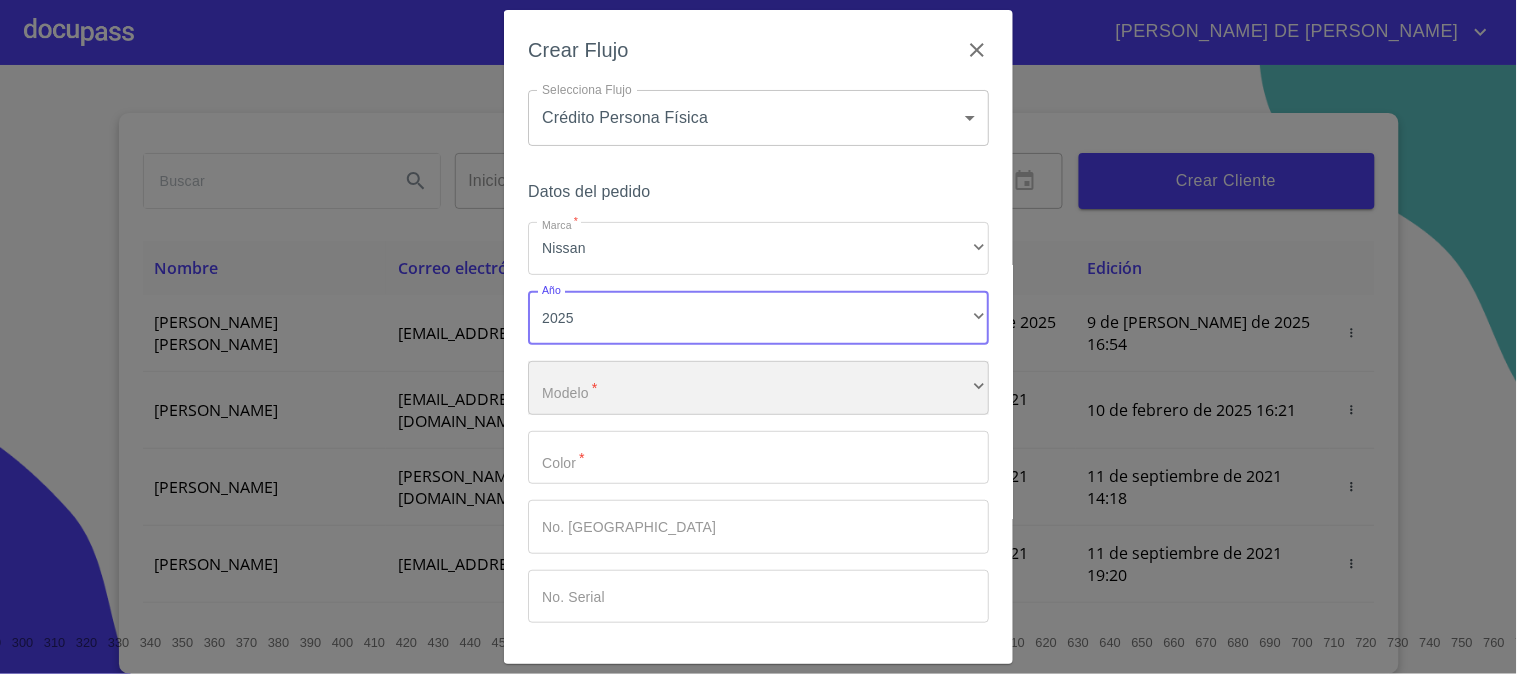 click on "​" at bounding box center [758, 388] 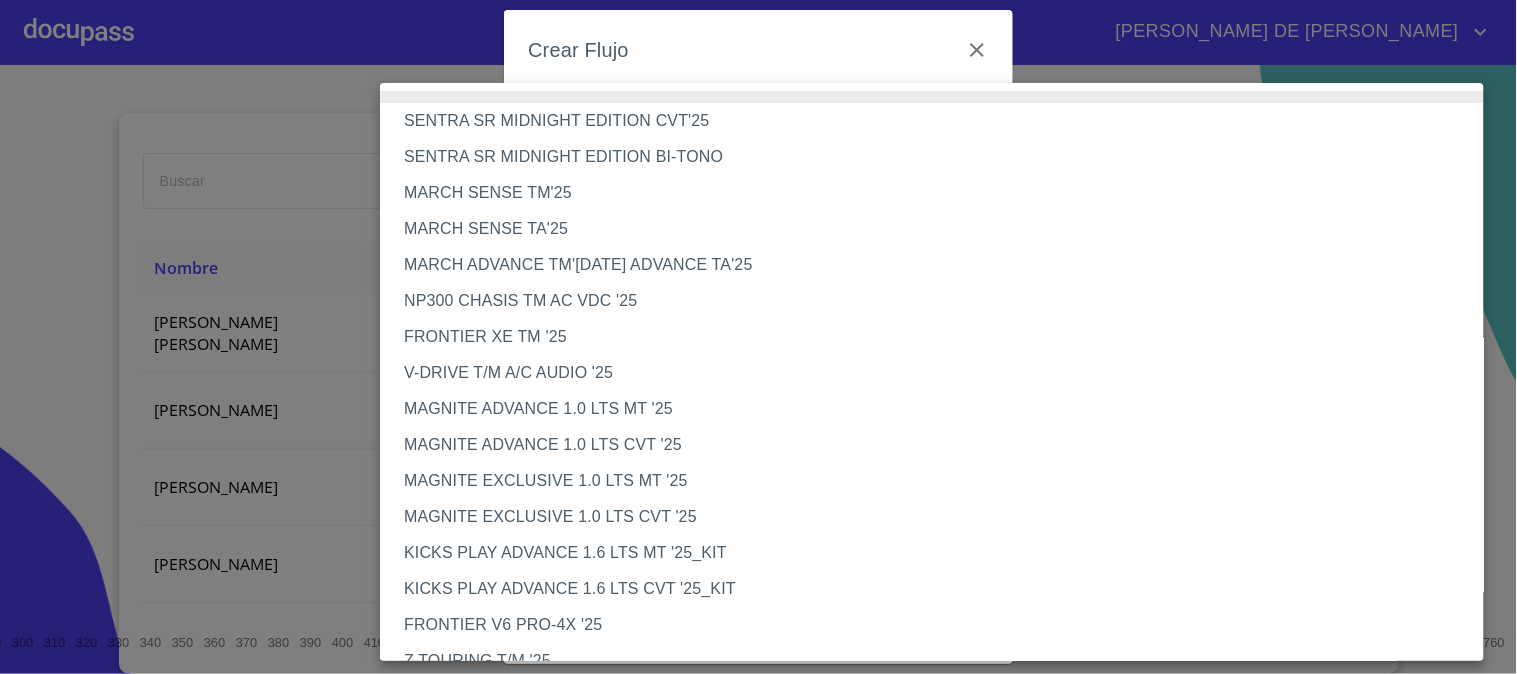click on "MAGNITE ADVANCE 1.0 LTS MT '25" at bounding box center [940, 409] 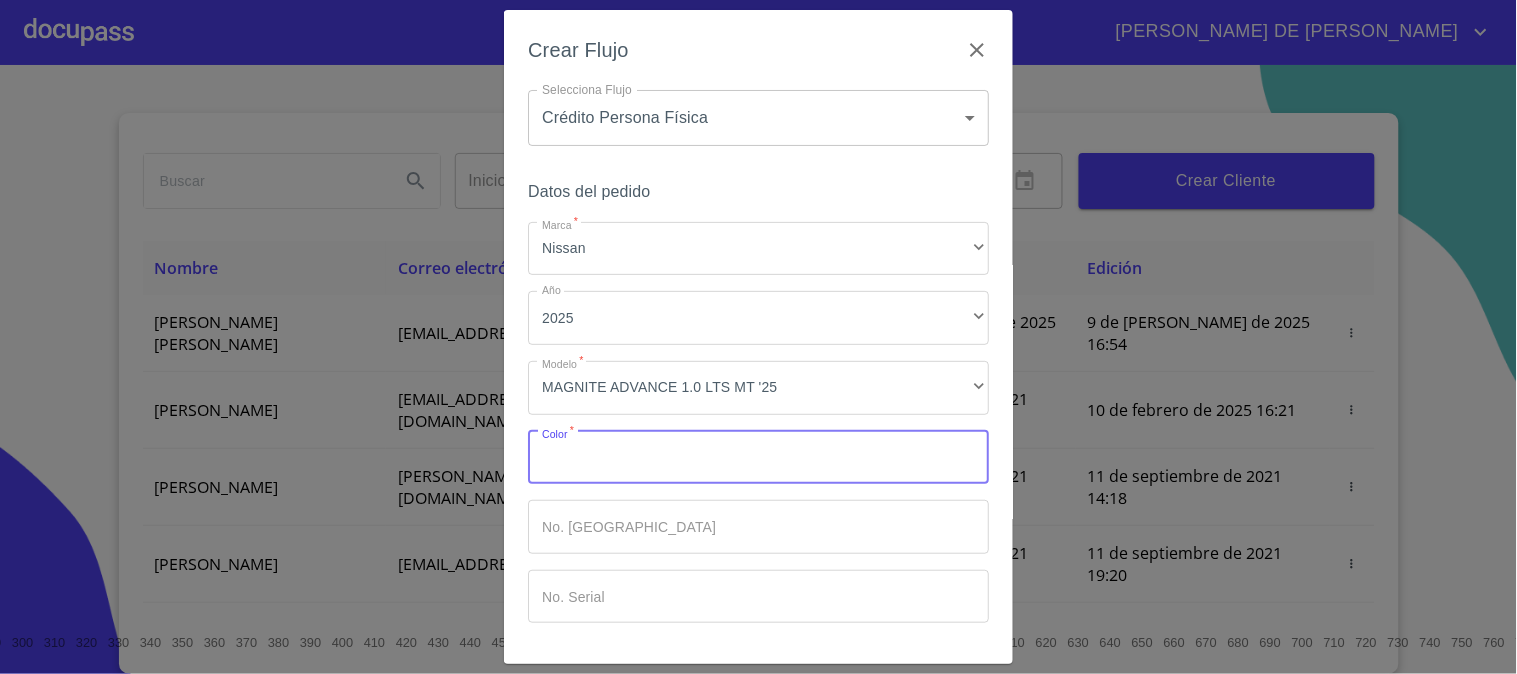 click on "Marca   *" at bounding box center (758, 458) 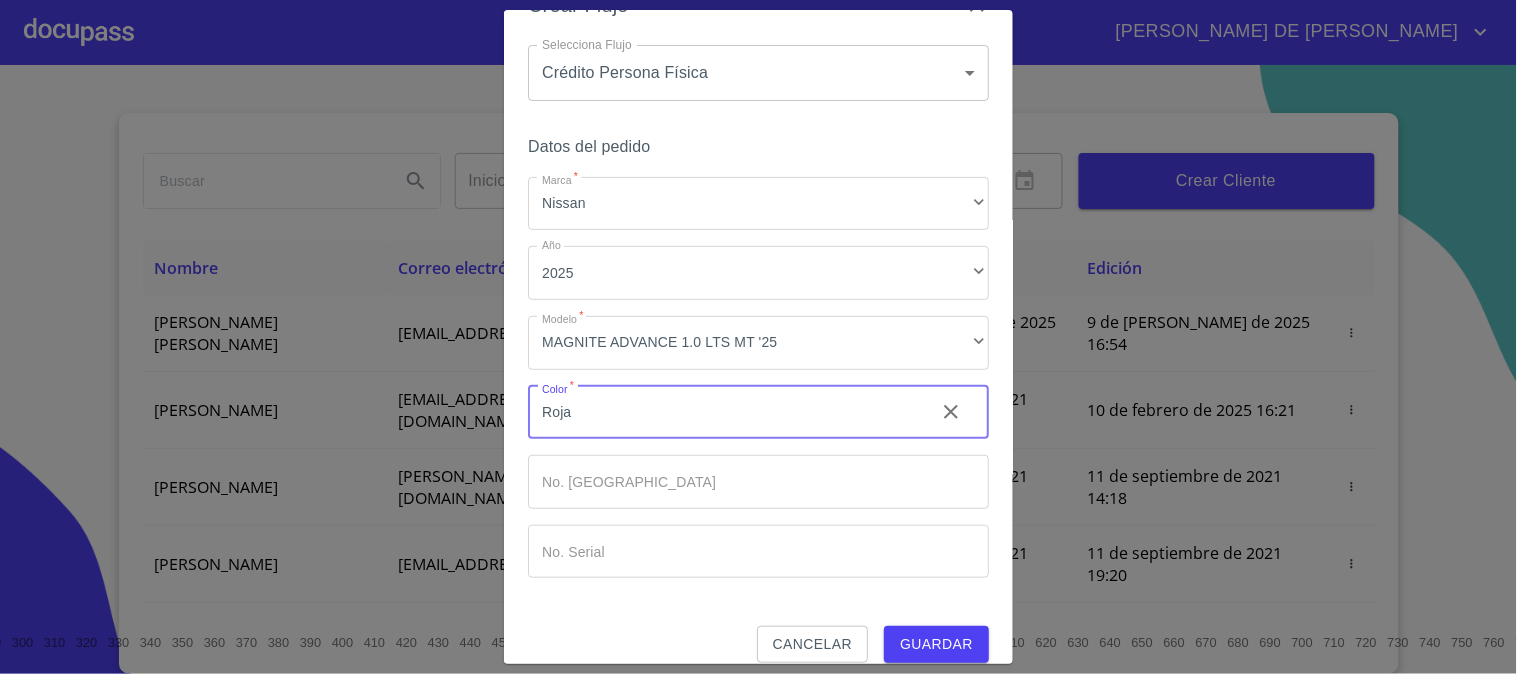 scroll, scrollTop: 67, scrollLeft: 0, axis: vertical 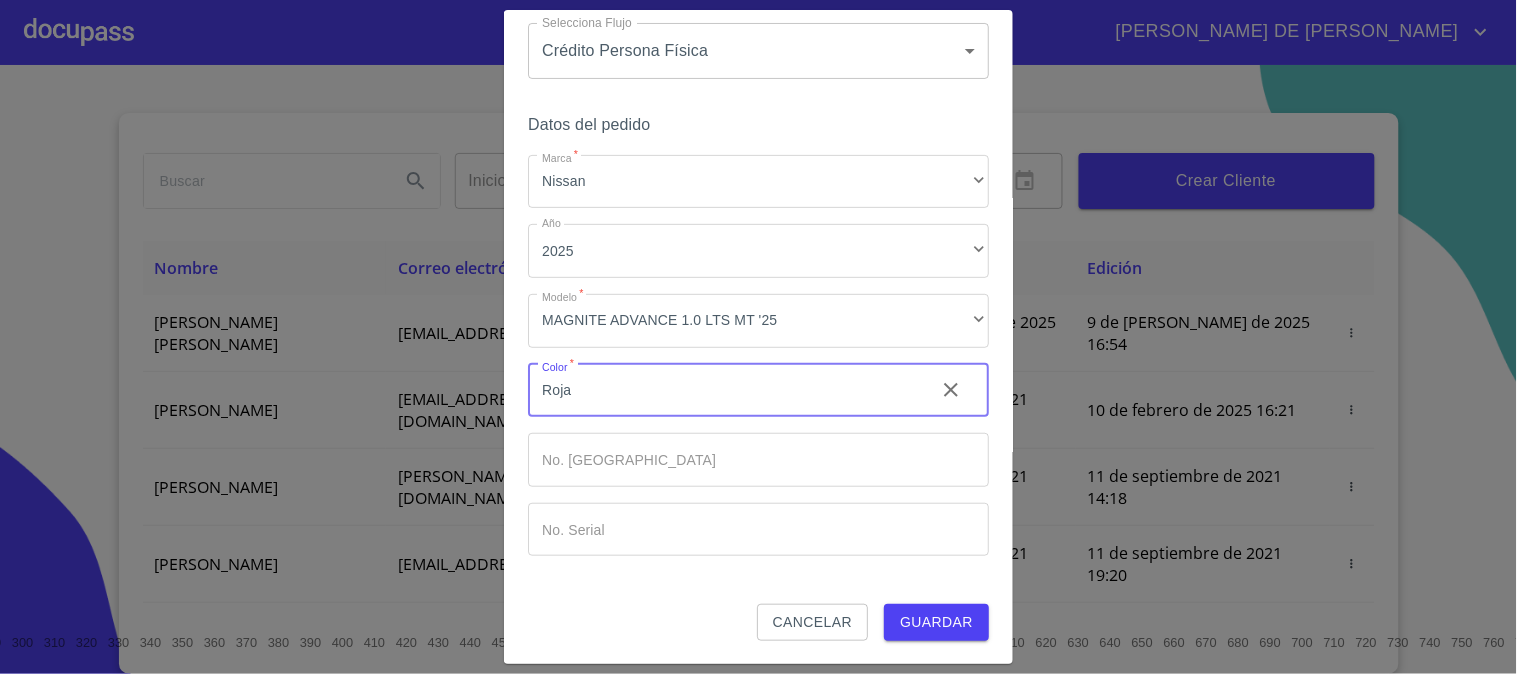 type on "Roja" 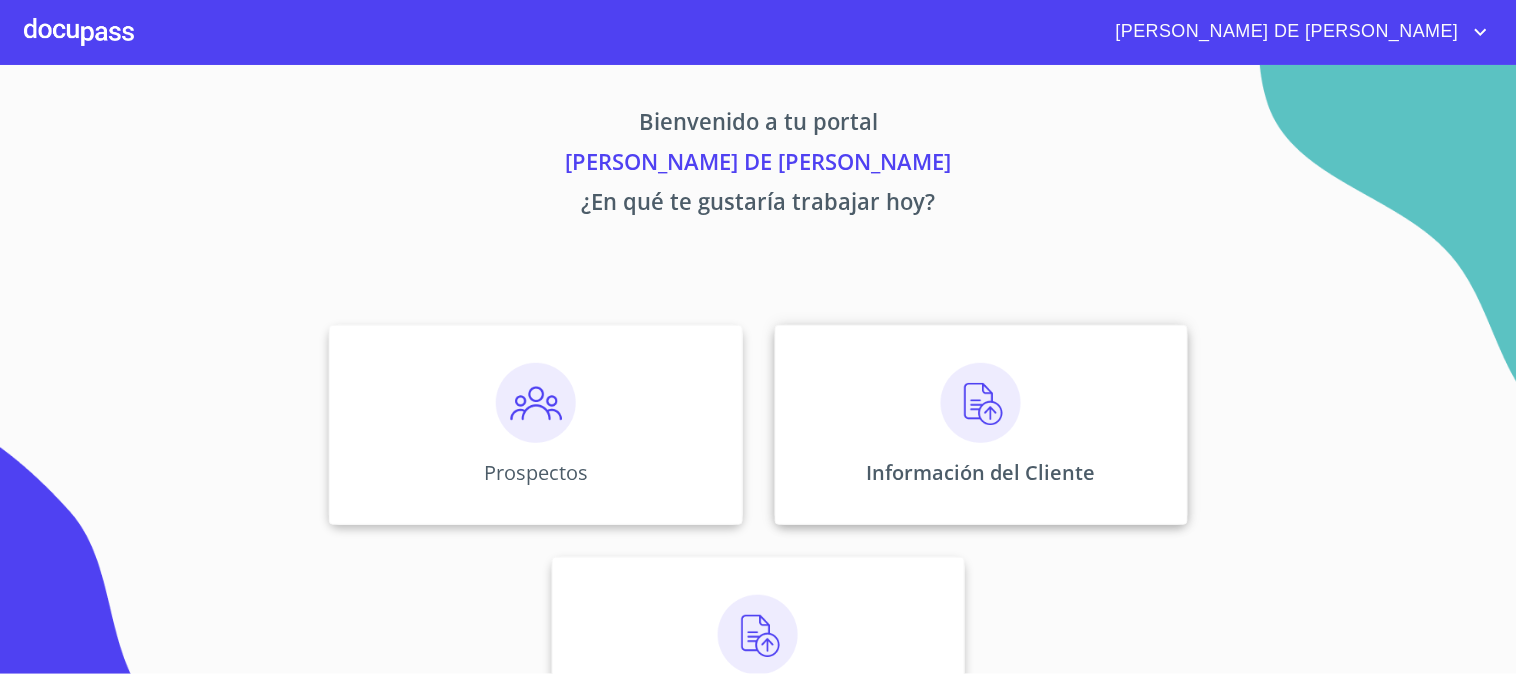 click at bounding box center (981, 403) 